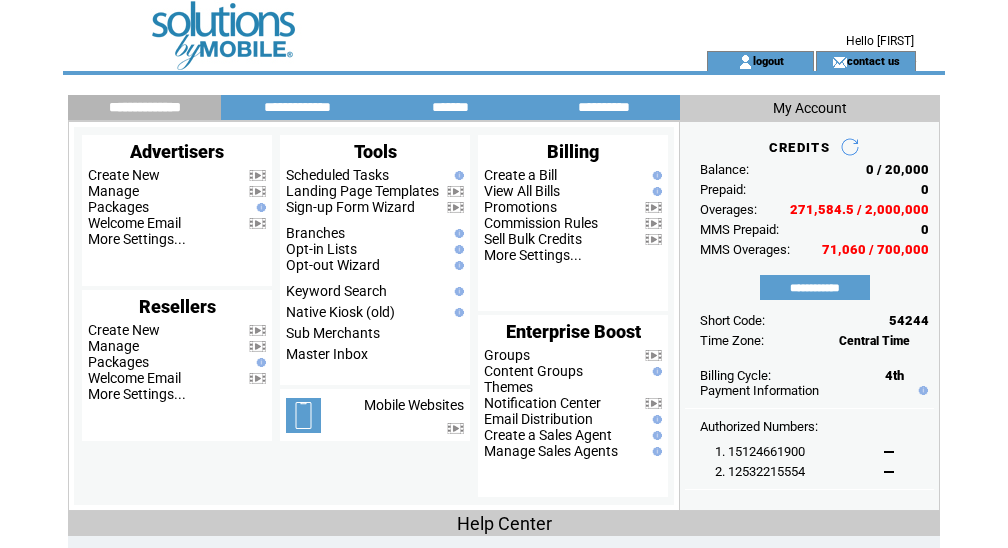 scroll, scrollTop: 0, scrollLeft: 0, axis: both 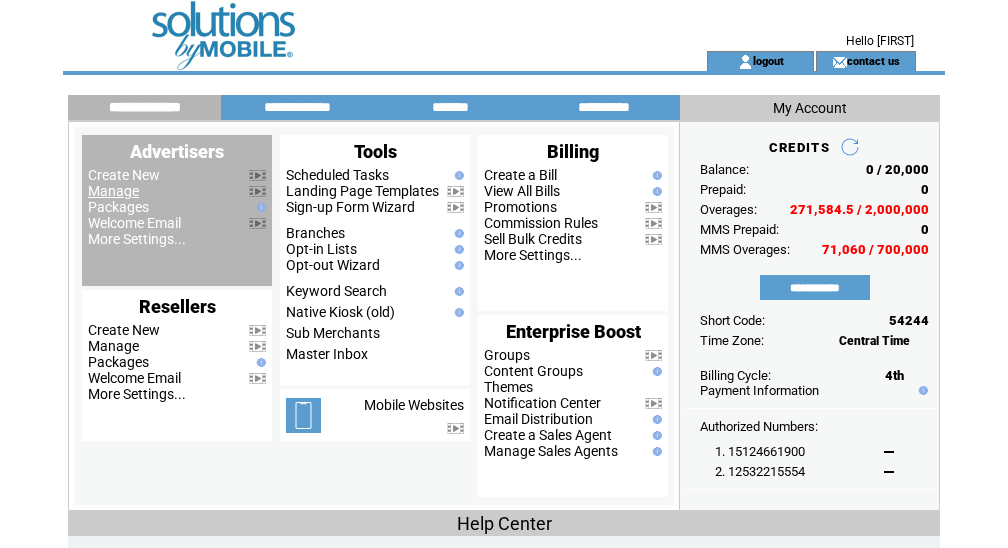 click on "Manage" at bounding box center (113, 191) 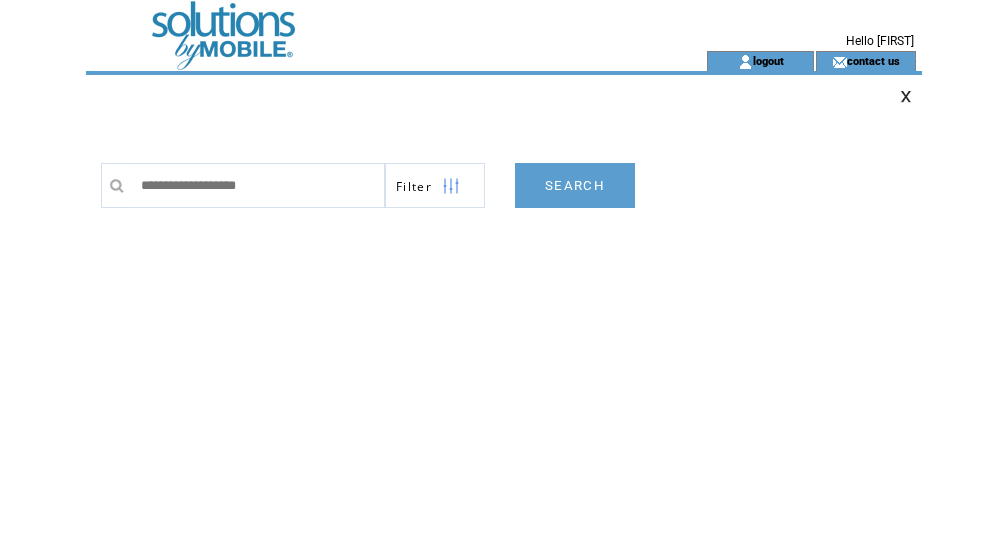scroll, scrollTop: 0, scrollLeft: 0, axis: both 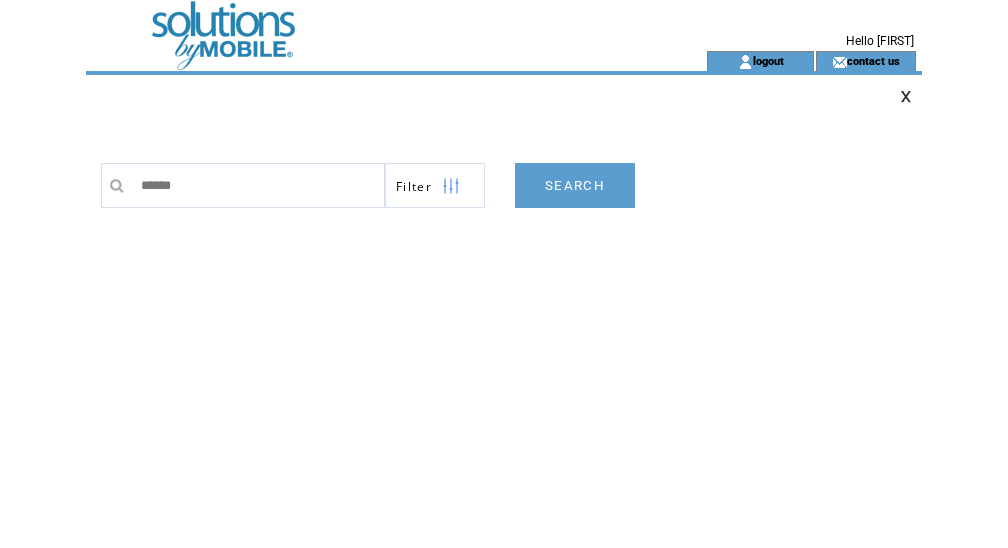 type on "*******" 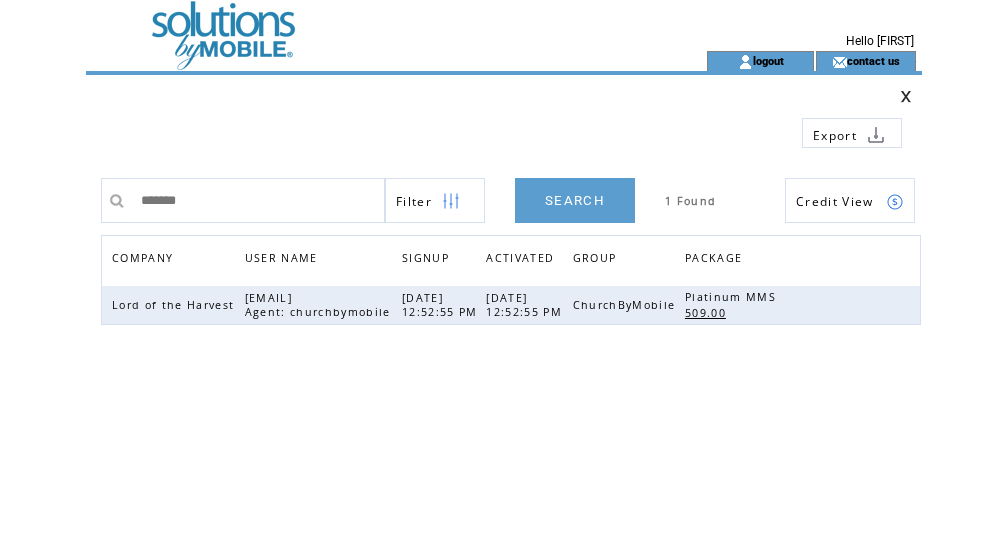 scroll, scrollTop: 0, scrollLeft: 0, axis: both 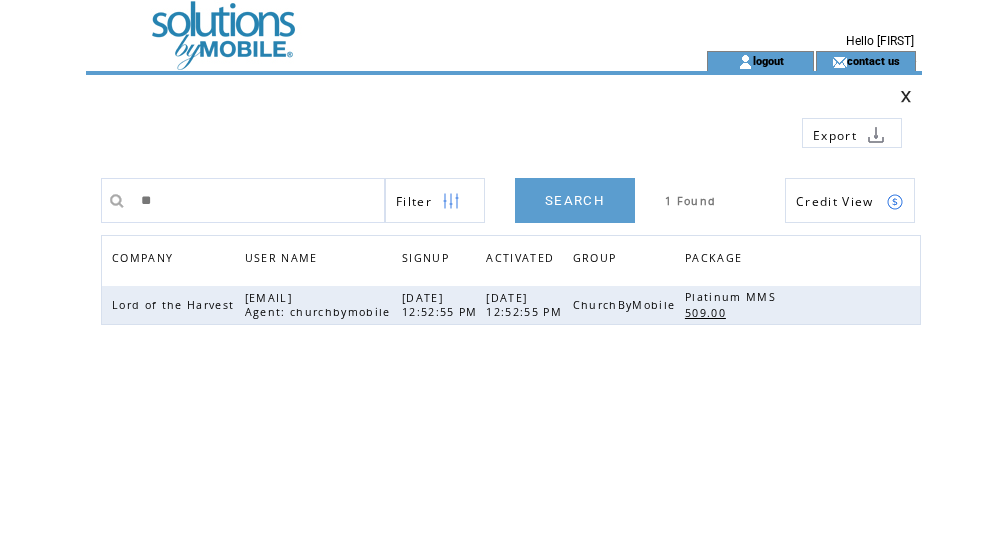 type on "*" 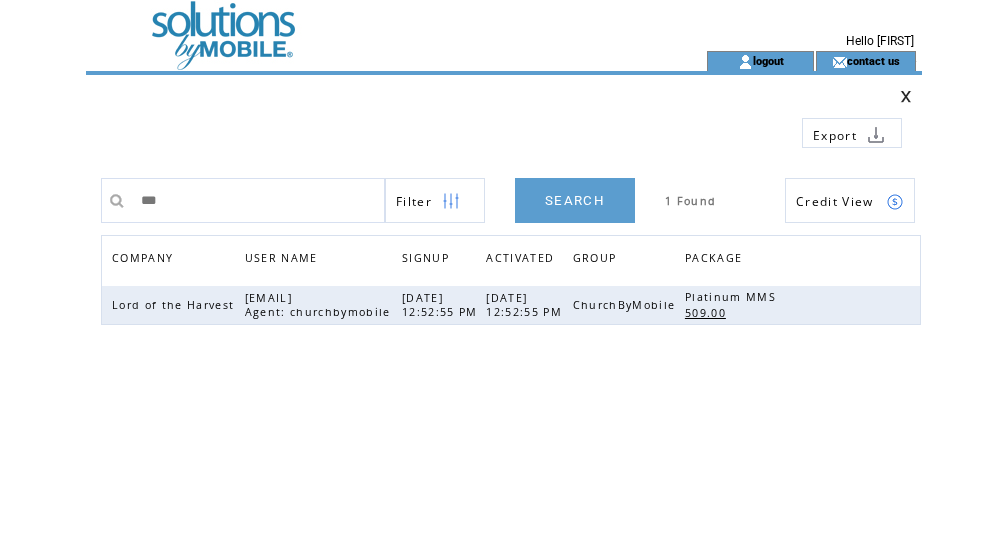 type on "****" 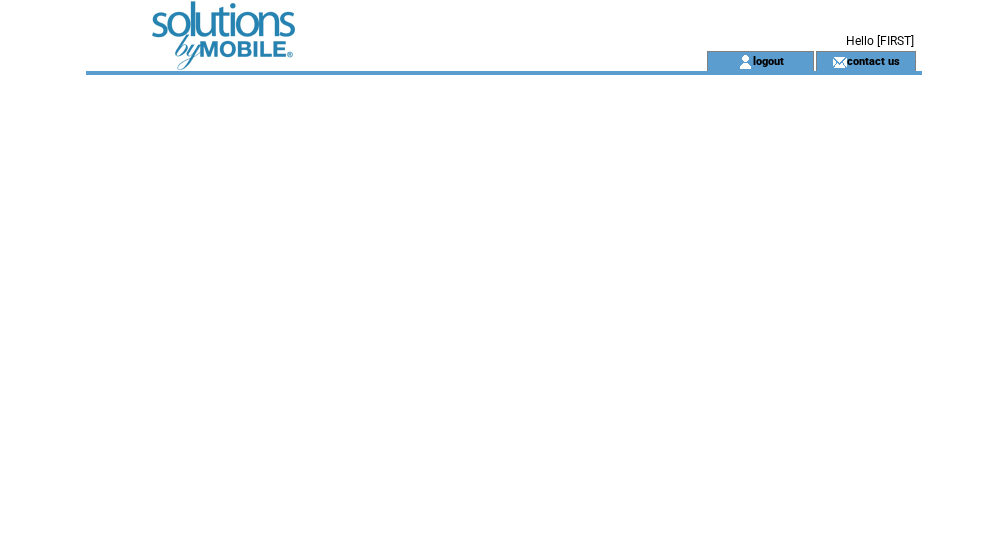scroll, scrollTop: 0, scrollLeft: 0, axis: both 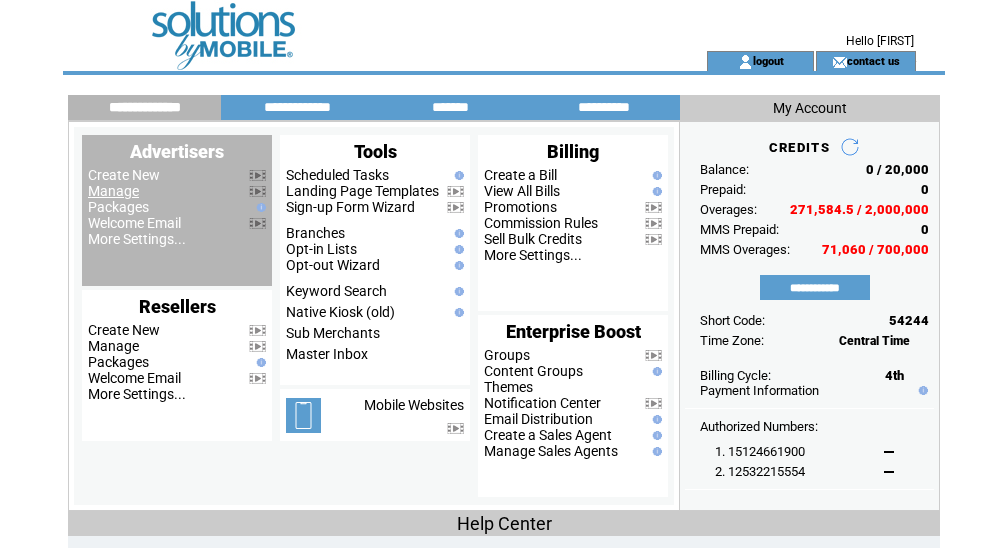 click on "Manage" at bounding box center (113, 191) 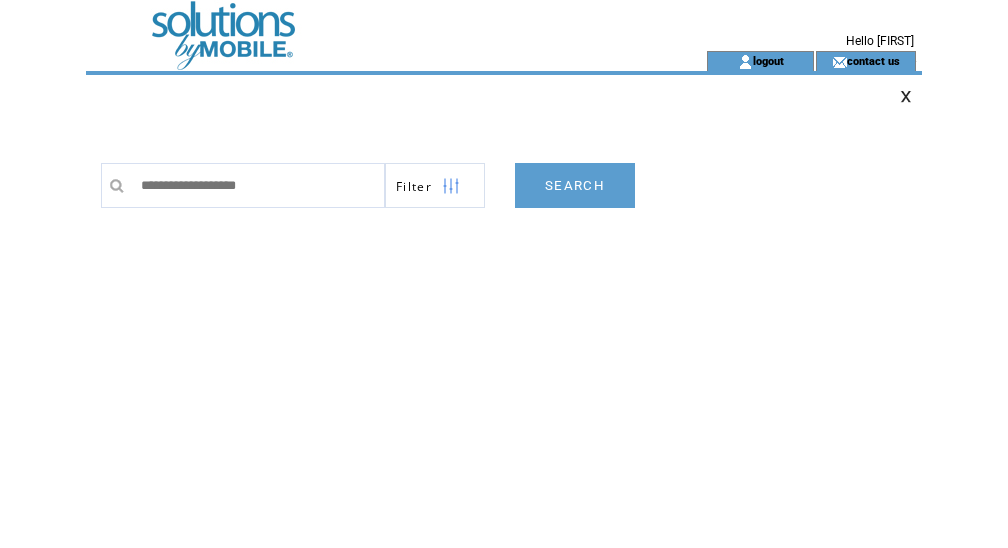 scroll, scrollTop: 0, scrollLeft: 0, axis: both 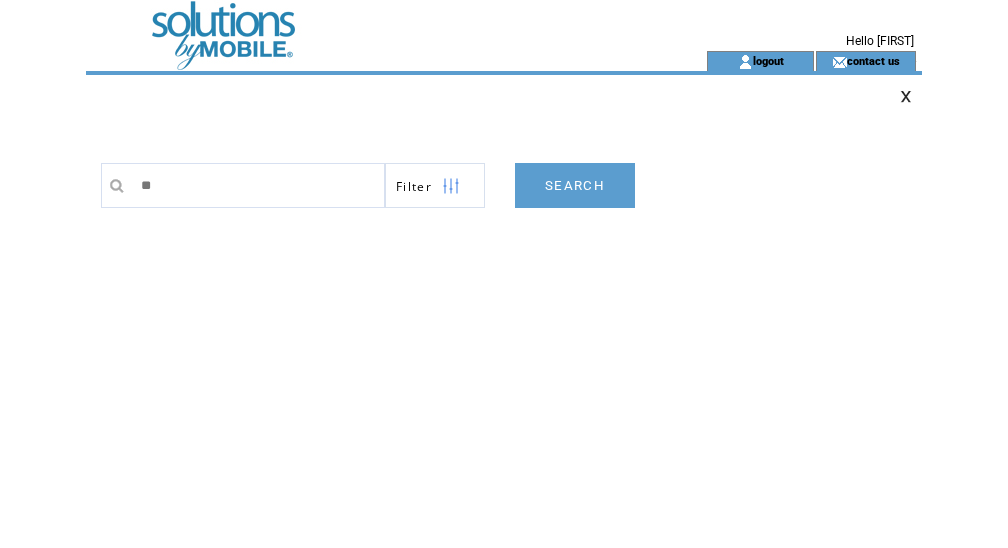 type on "***" 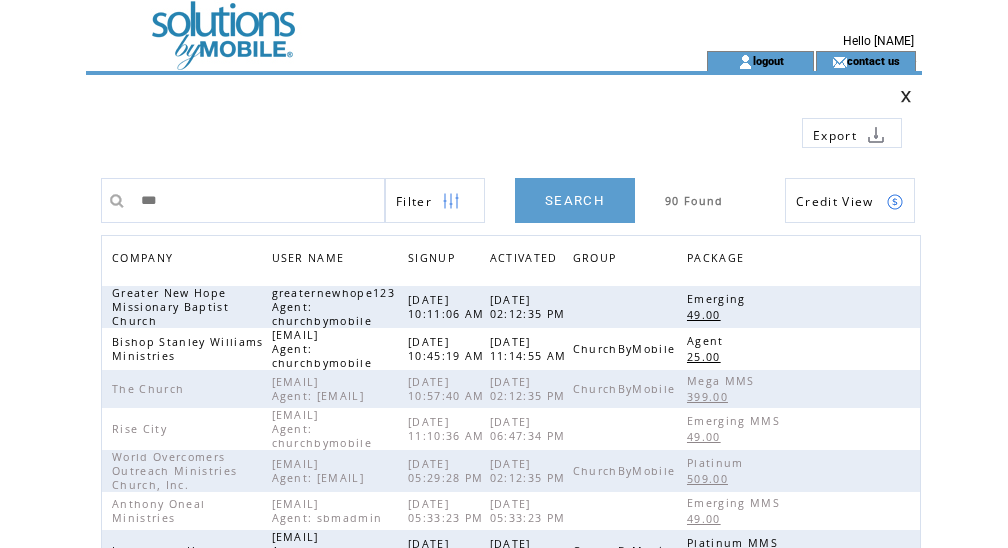 scroll, scrollTop: 0, scrollLeft: 0, axis: both 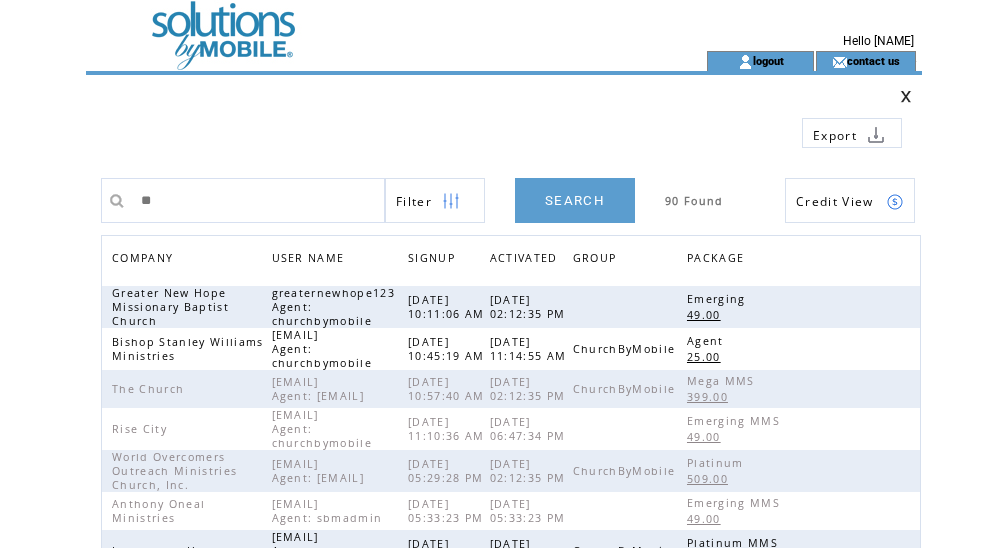 type on "*" 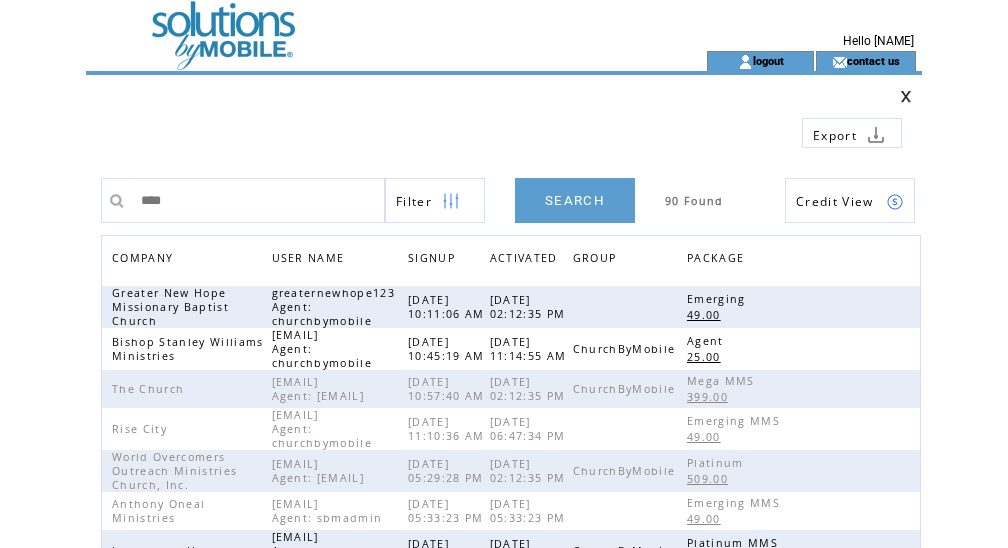 type on "*****" 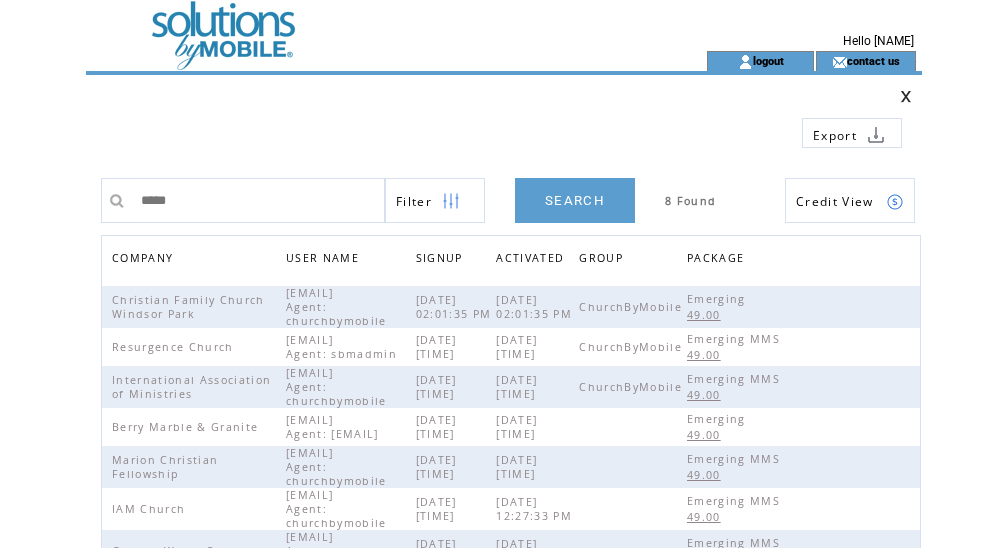 scroll, scrollTop: 0, scrollLeft: 0, axis: both 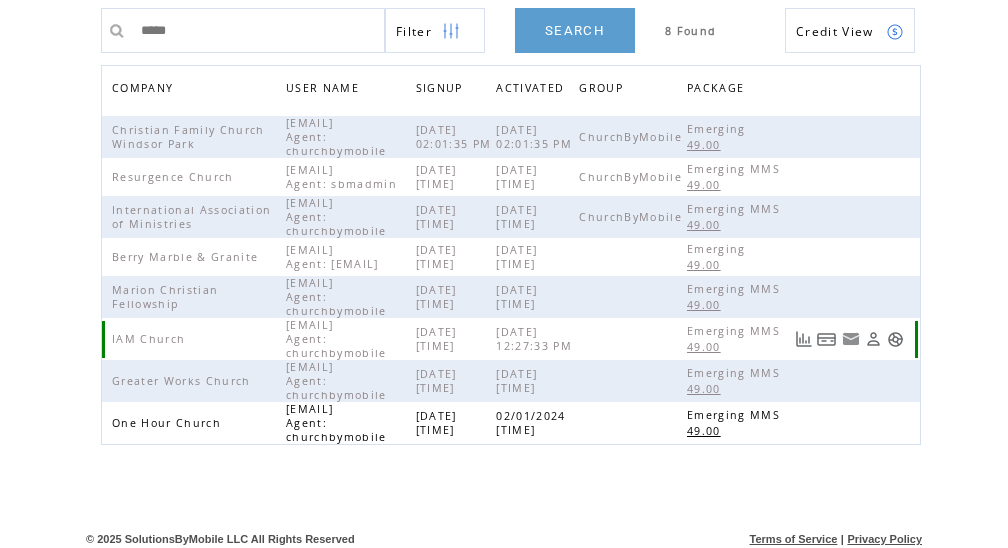 click at bounding box center [895, 339] 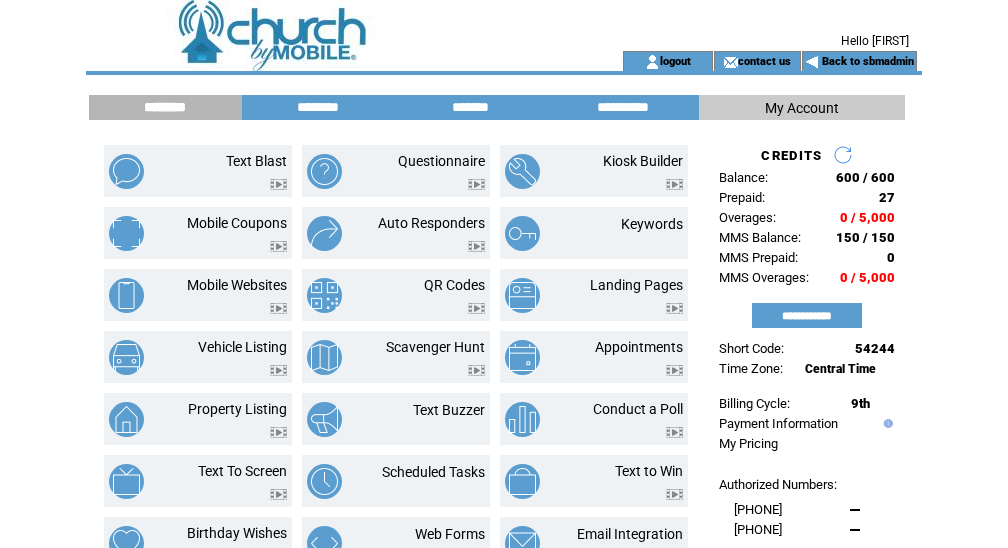 scroll, scrollTop: 0, scrollLeft: 0, axis: both 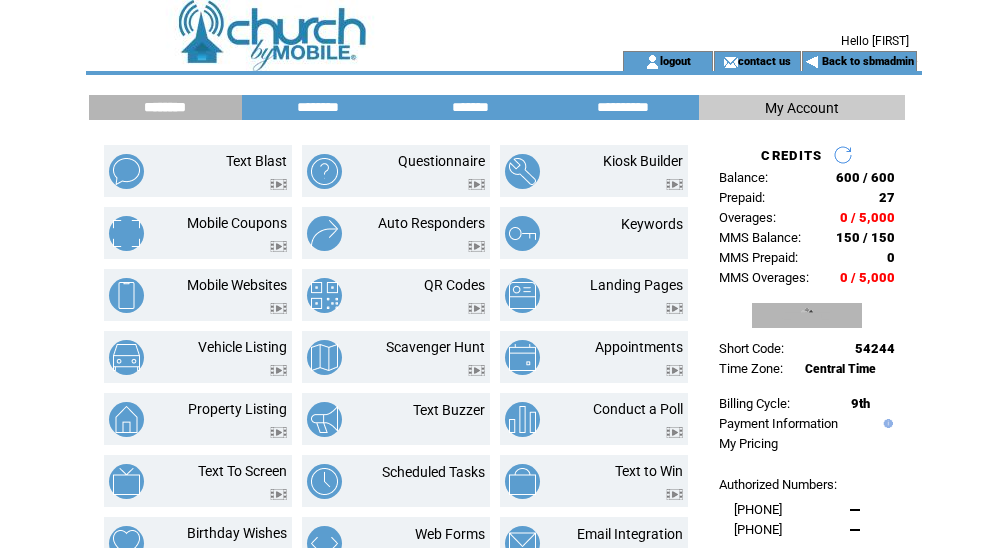 click on "**********" at bounding box center (807, 315) 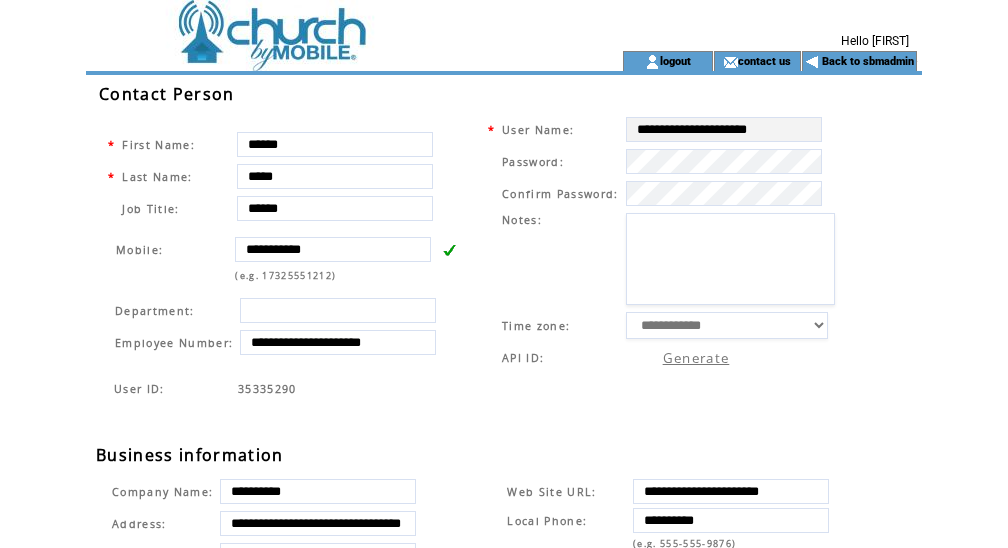 scroll, scrollTop: 0, scrollLeft: 0, axis: both 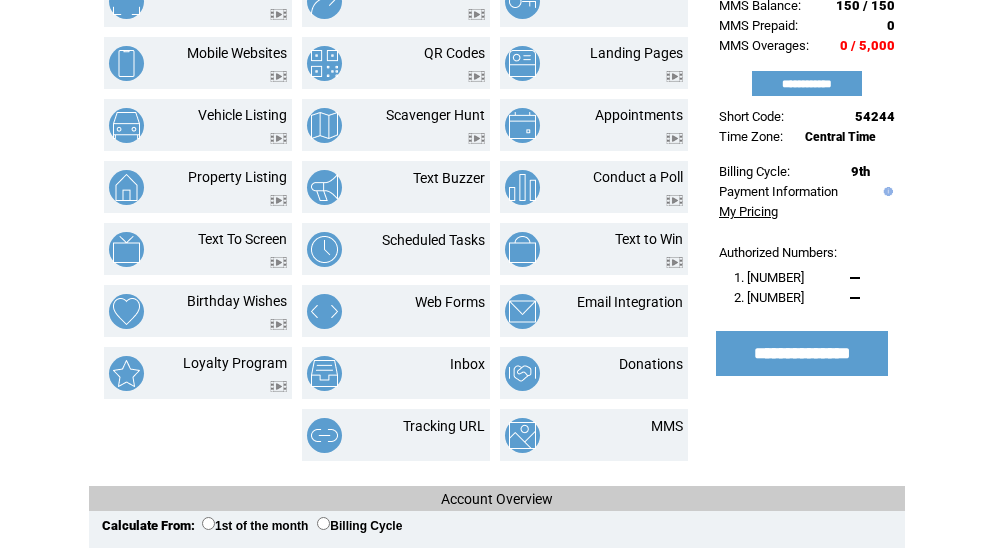 click on "My Pricing" at bounding box center (748, 211) 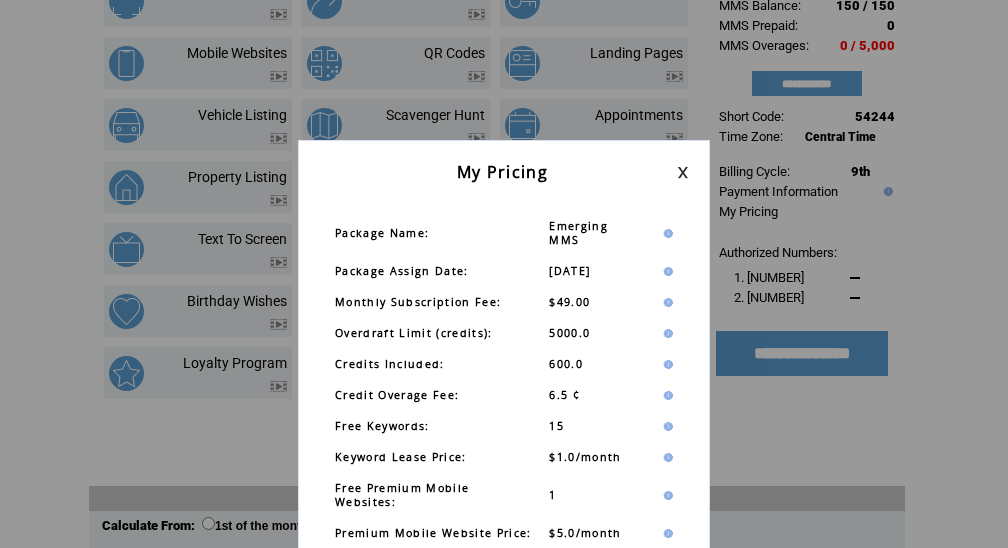 click at bounding box center (683, 172) 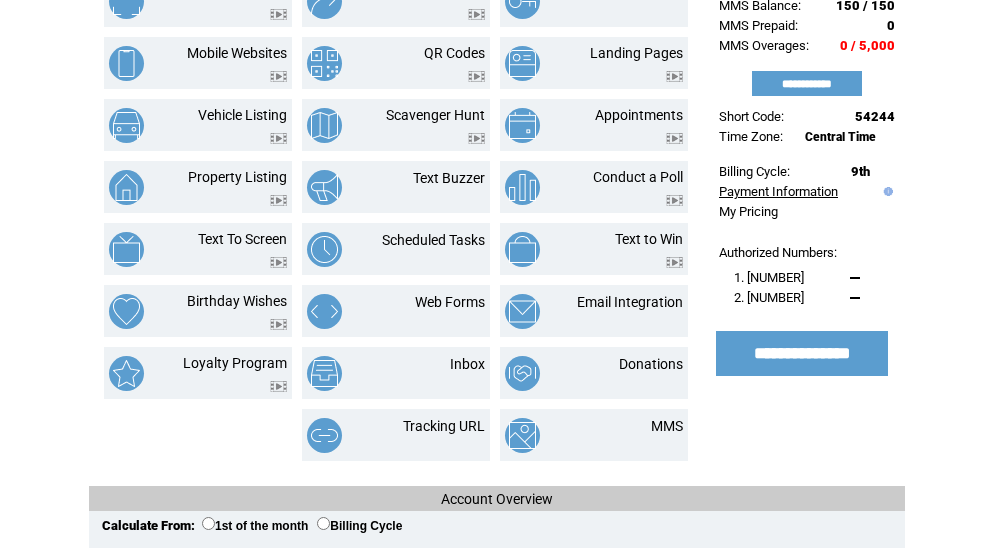 click on "Payment Information" at bounding box center [778, 191] 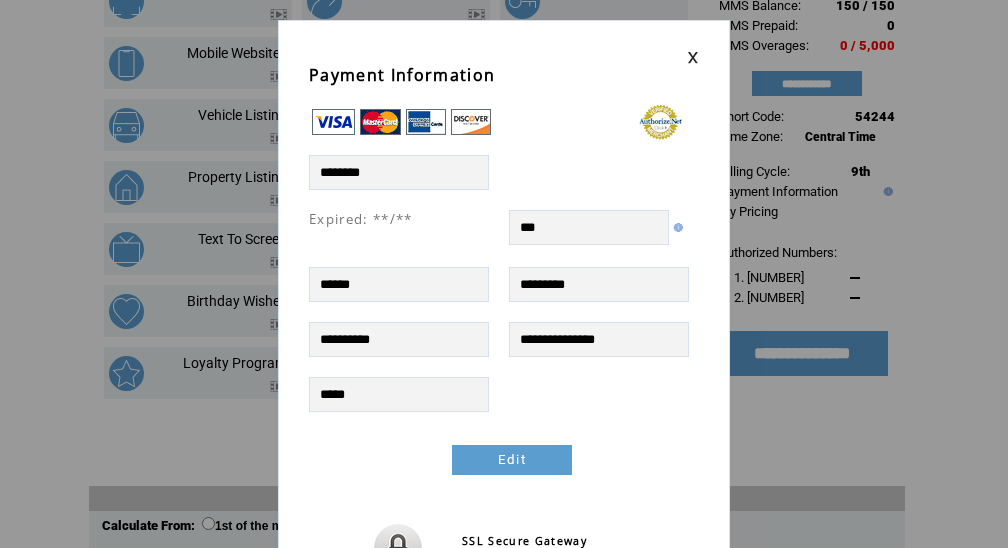 scroll, scrollTop: 0, scrollLeft: 0, axis: both 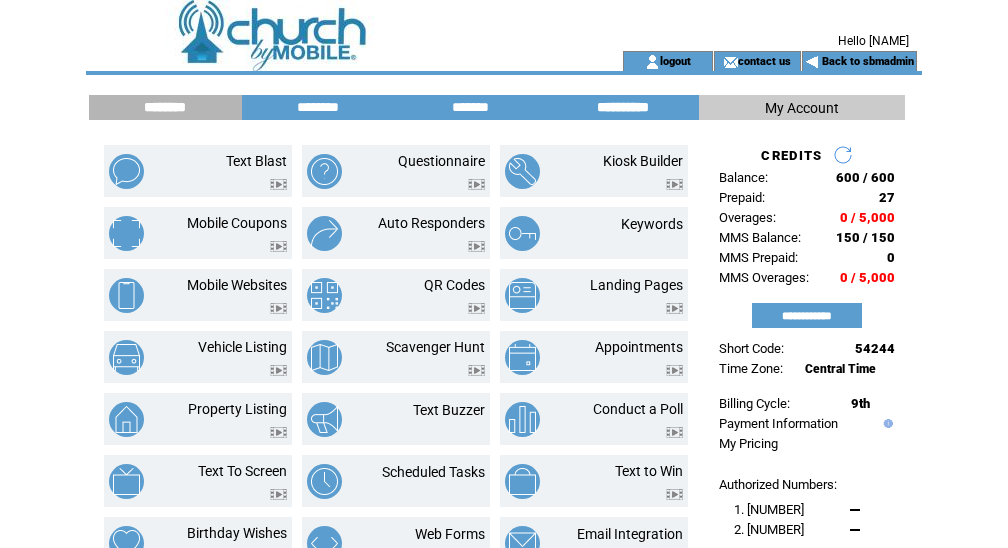 click on "**********" at bounding box center (623, 107) 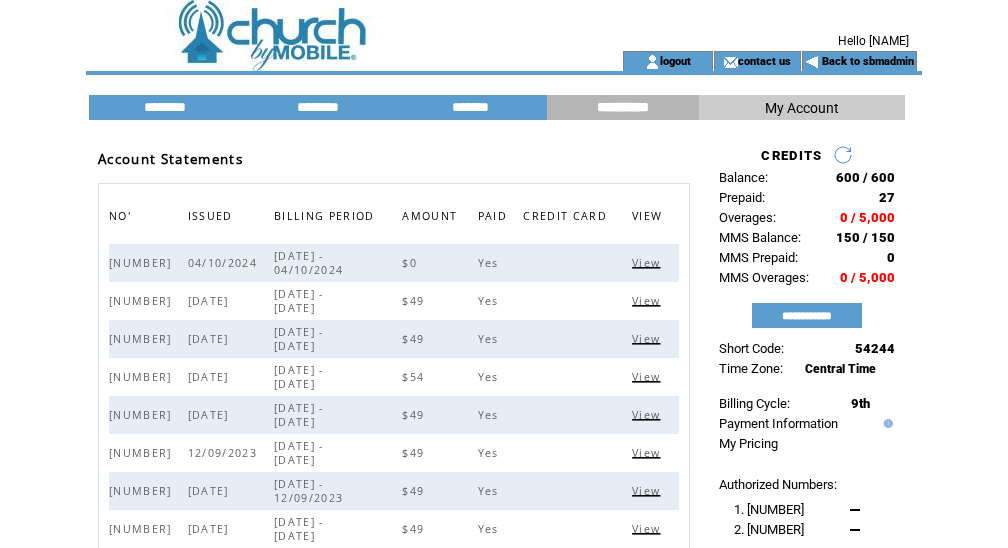 click at bounding box center [326, 61] 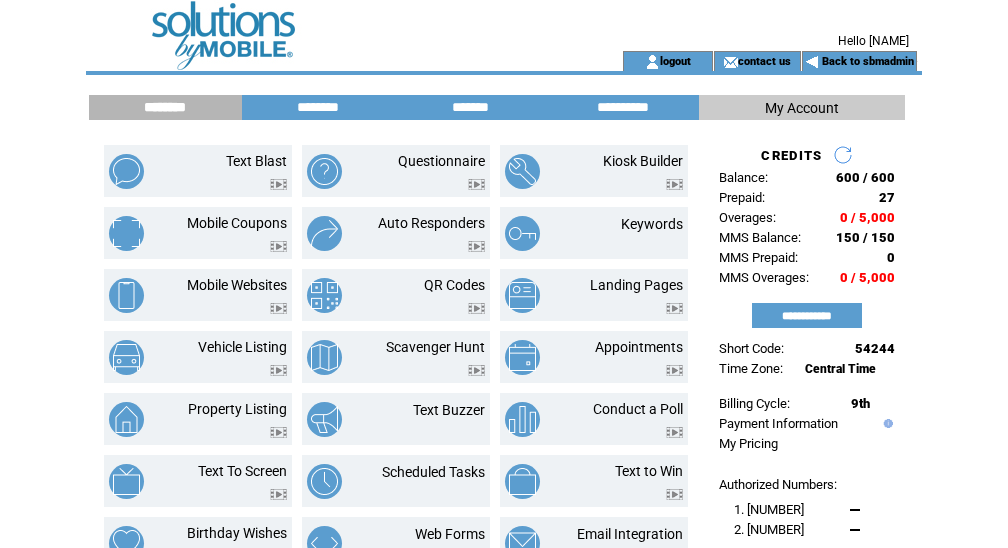 scroll, scrollTop: 0, scrollLeft: 0, axis: both 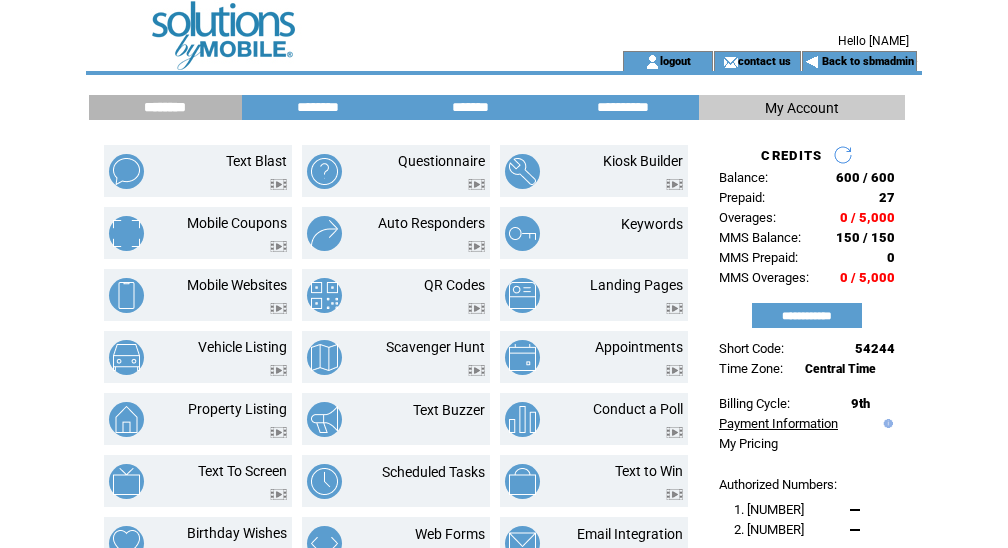 click on "Payment Information" at bounding box center (778, 423) 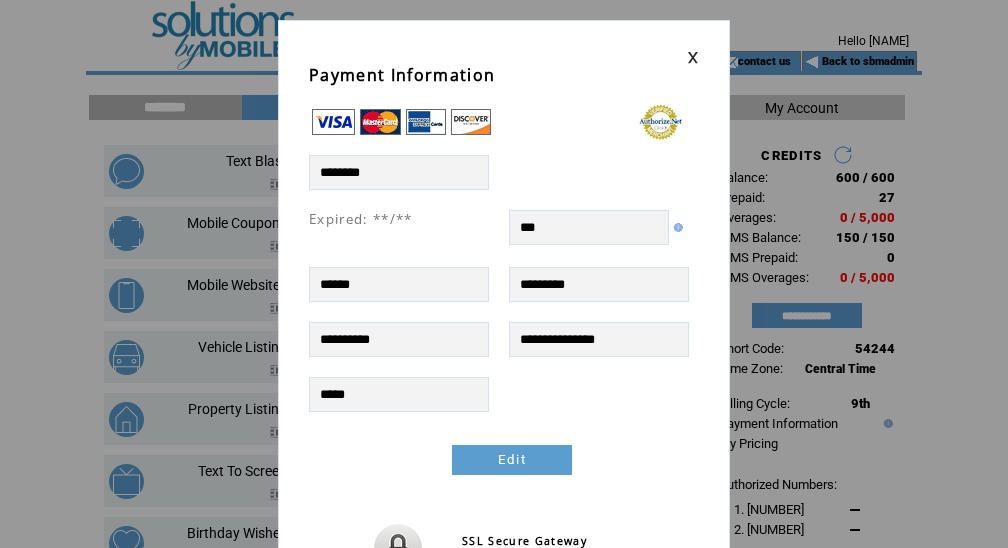 scroll, scrollTop: 0, scrollLeft: 0, axis: both 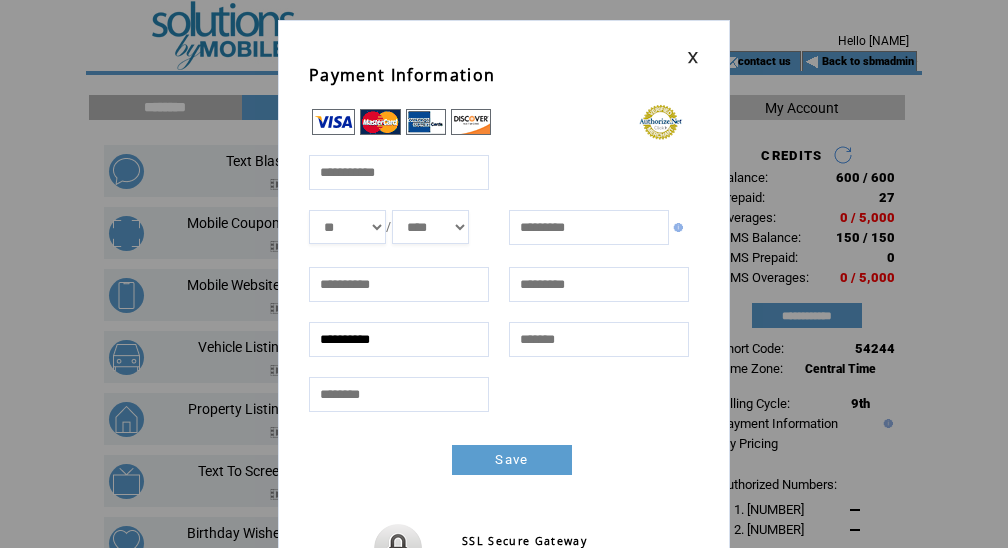 click at bounding box center (399, 172) 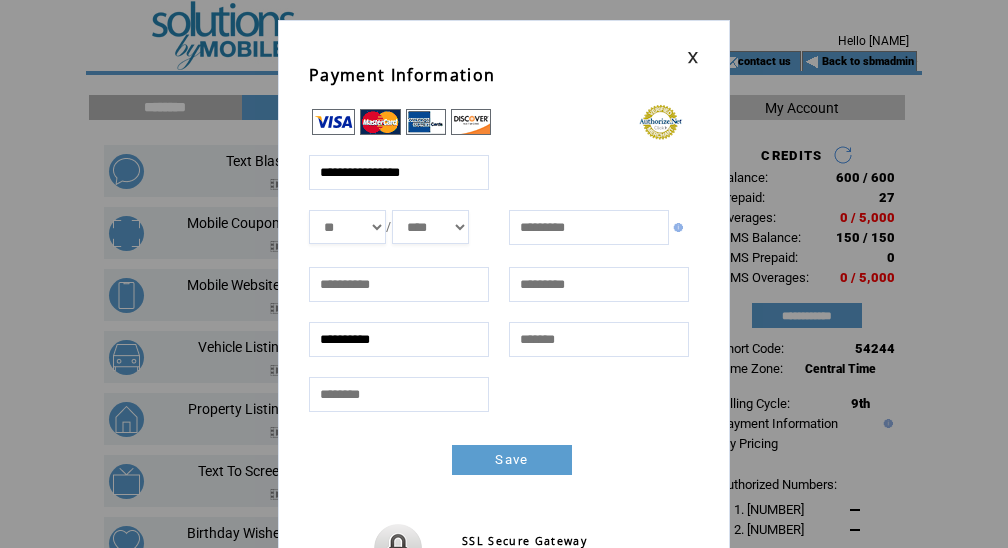 type on "**********" 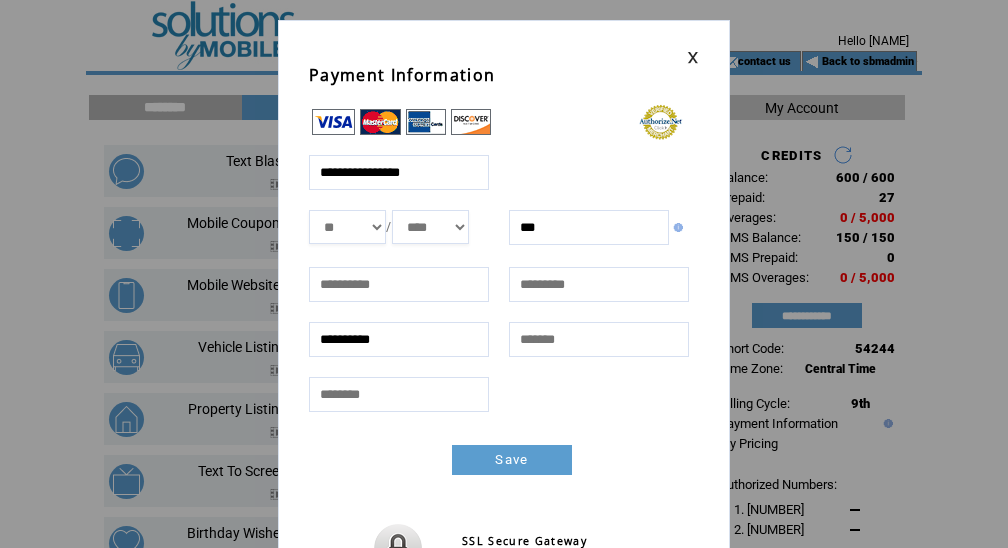 type on "***" 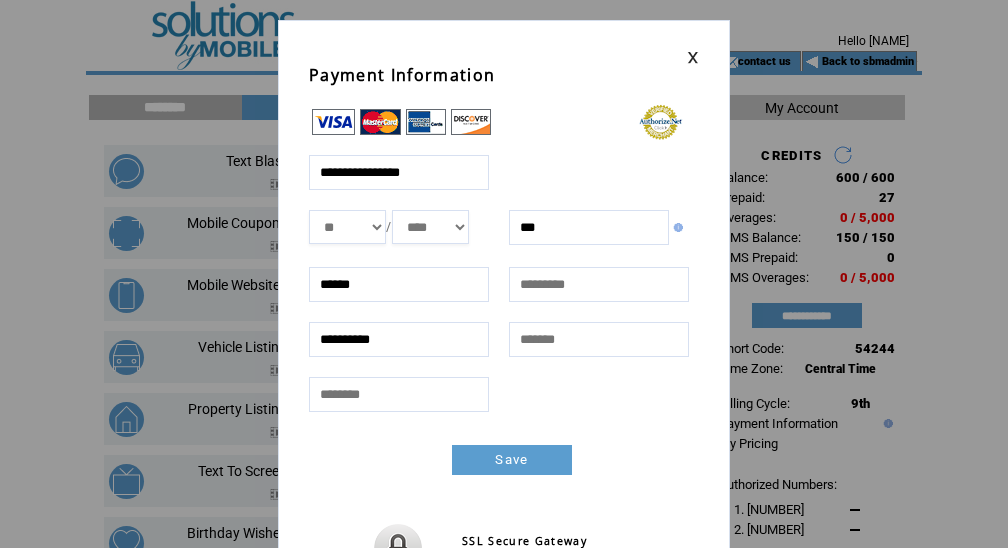 type on "******" 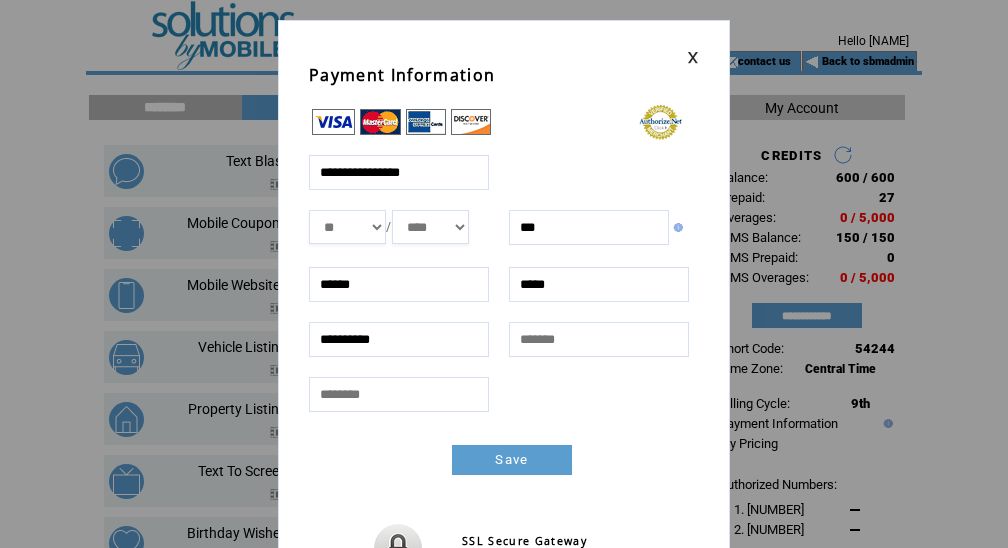 type on "*****" 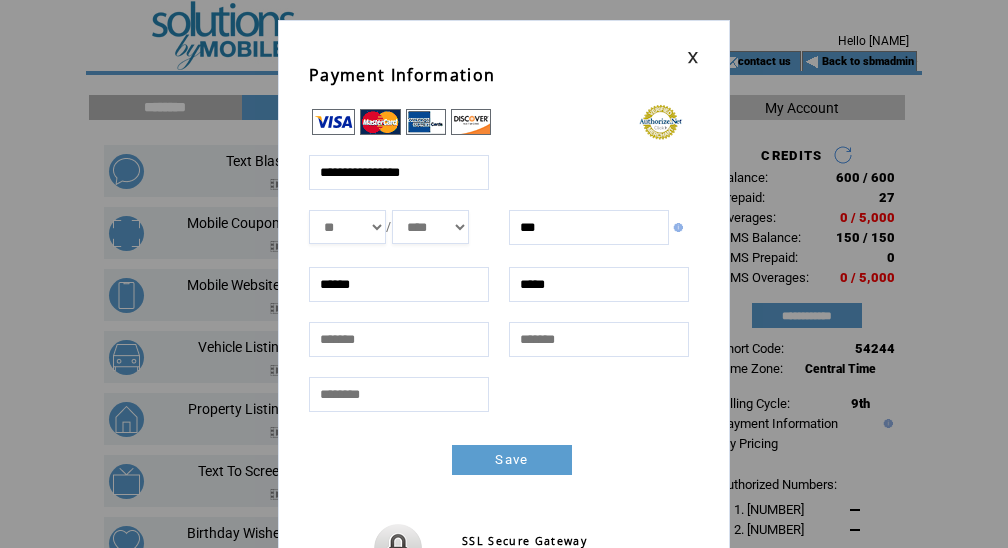 type 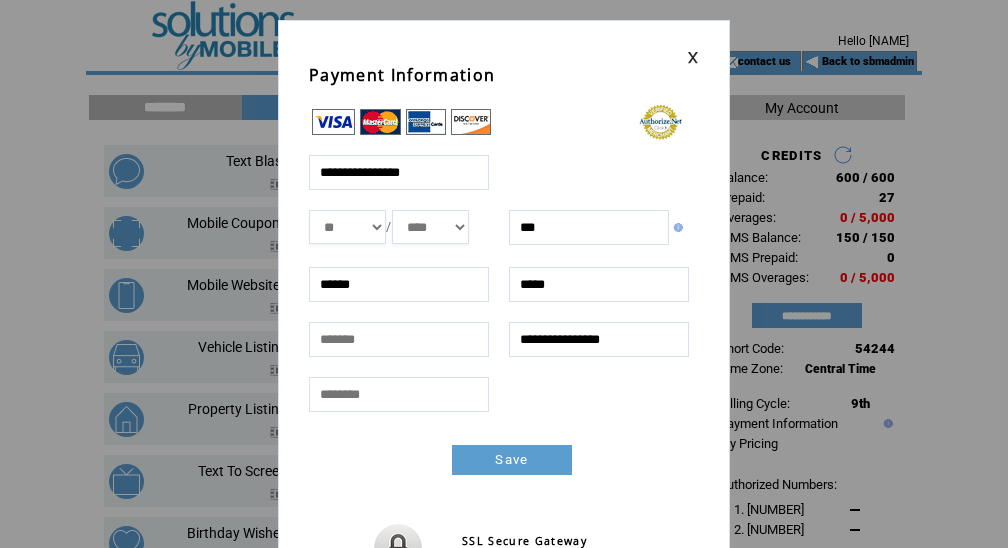 type on "**********" 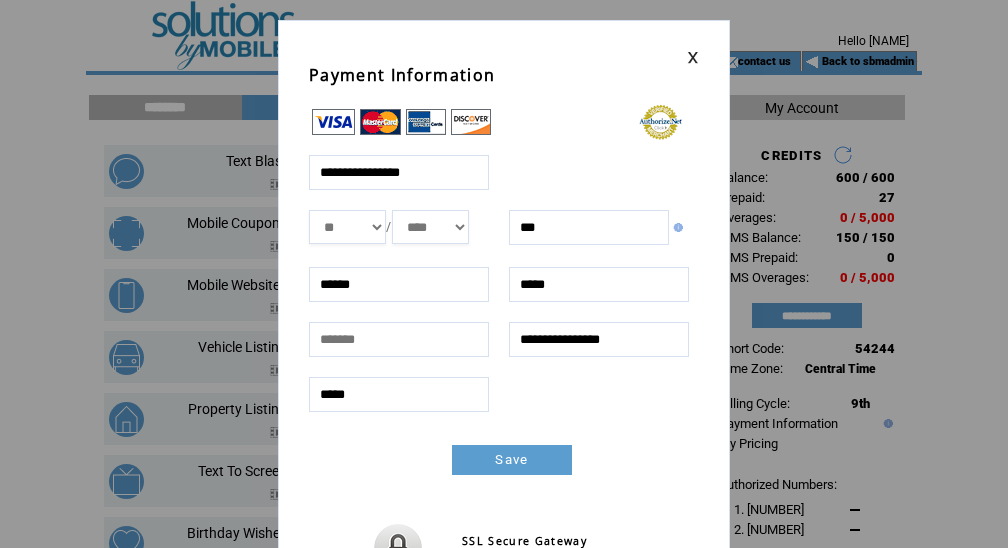 type on "*****" 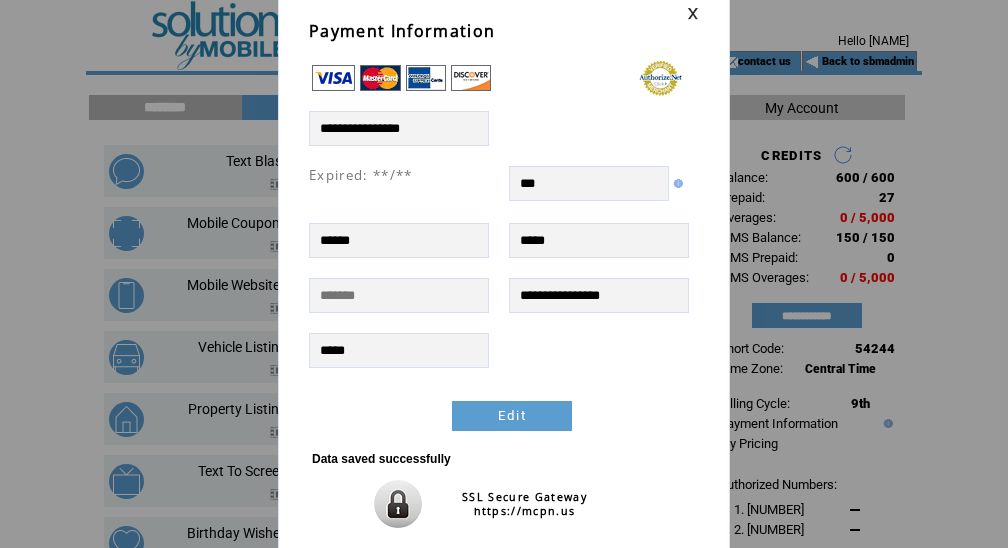 click at bounding box center (693, 13) 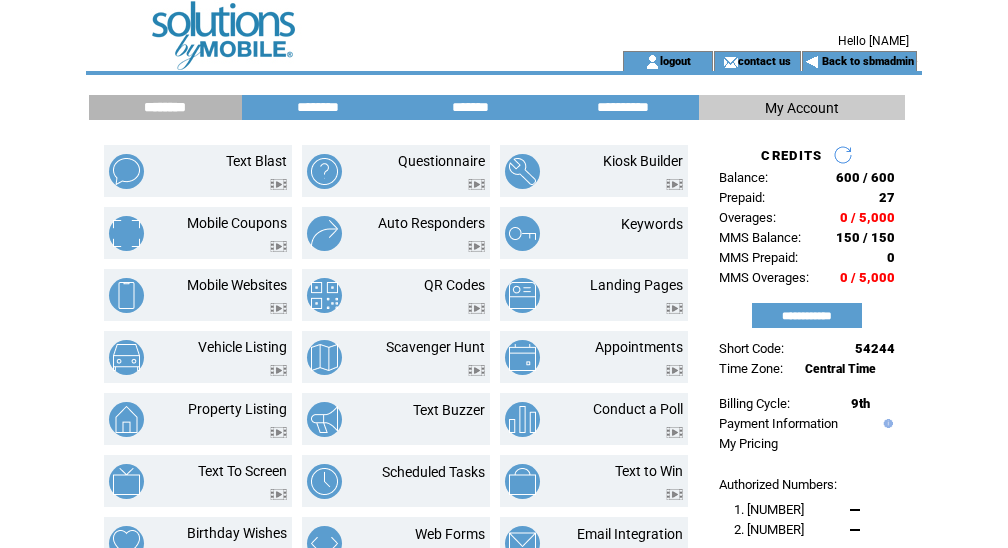 scroll, scrollTop: 0, scrollLeft: 0, axis: both 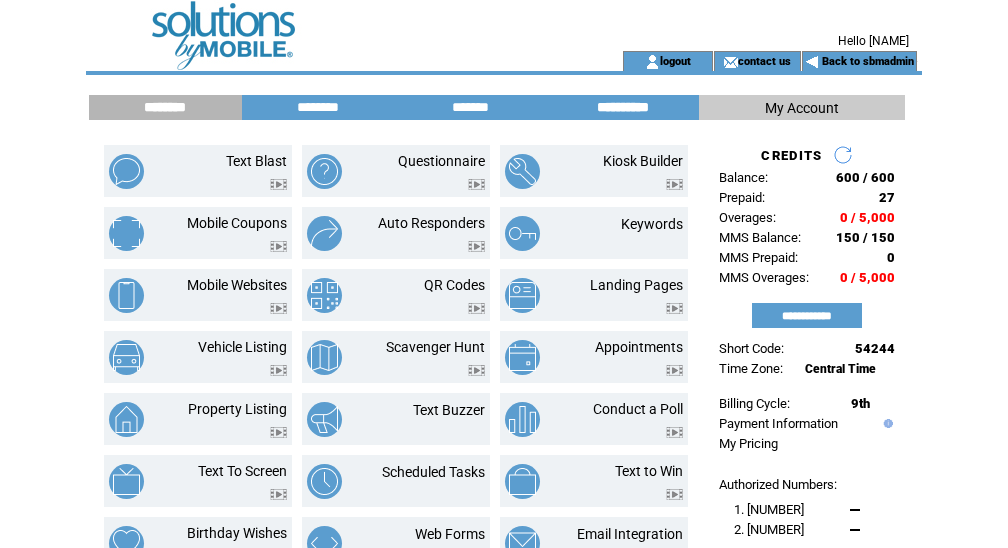 click on "**********" at bounding box center [623, 107] 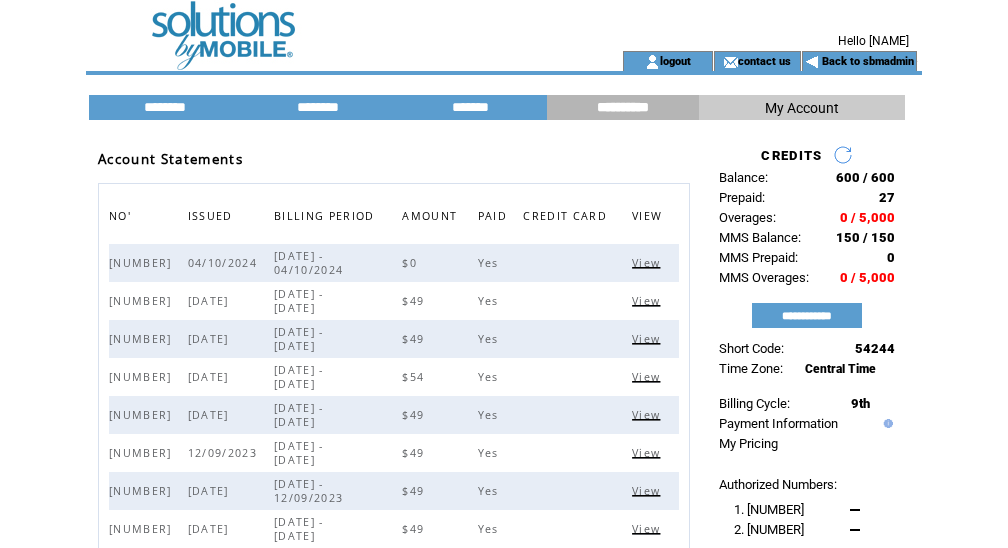 click on "View" at bounding box center [648, 263] 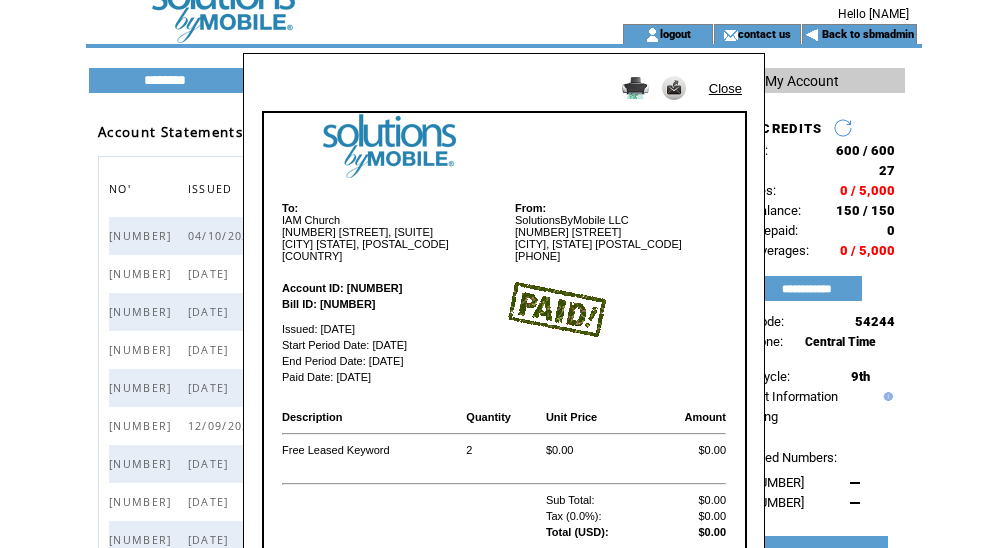 scroll, scrollTop: 0, scrollLeft: 0, axis: both 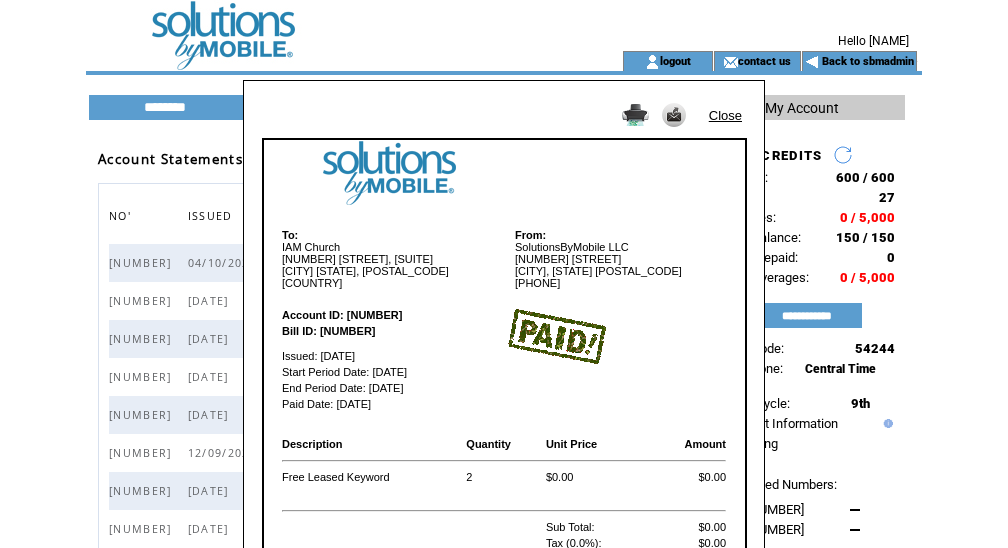 click on "Close" at bounding box center [725, 115] 